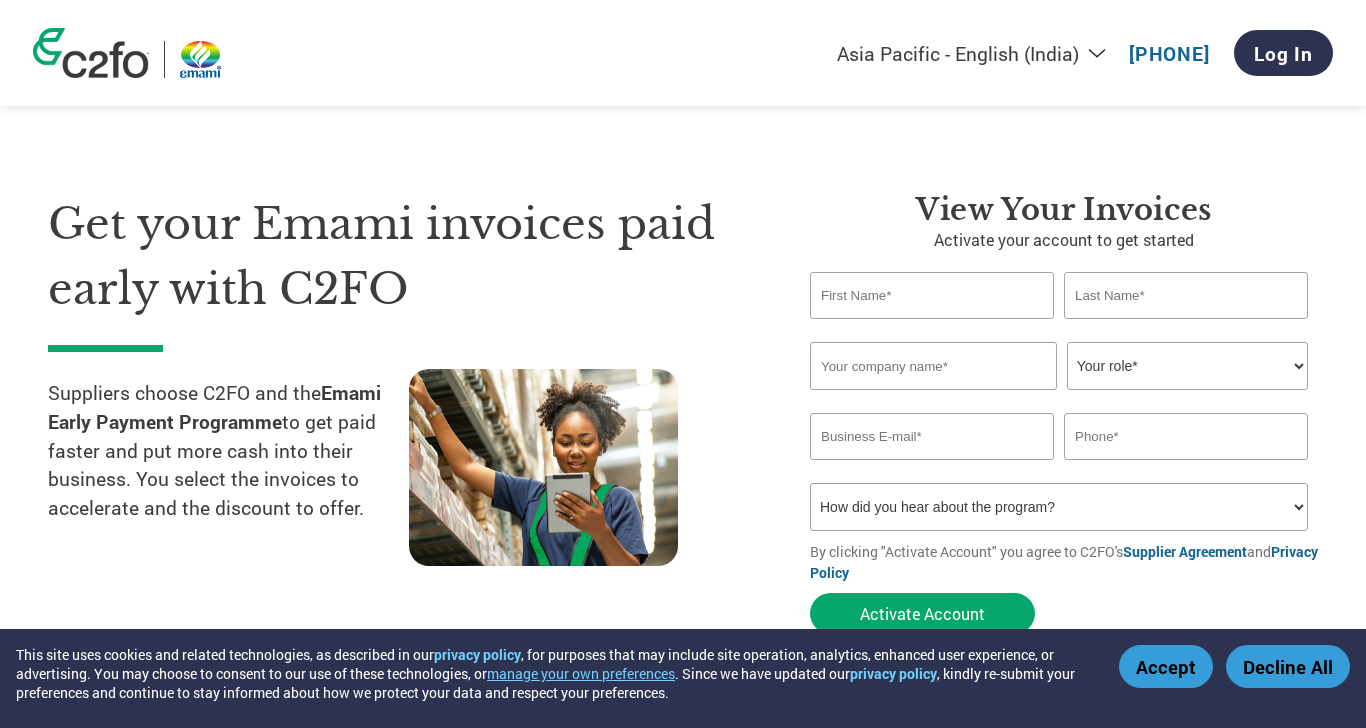 select on "en-IN" 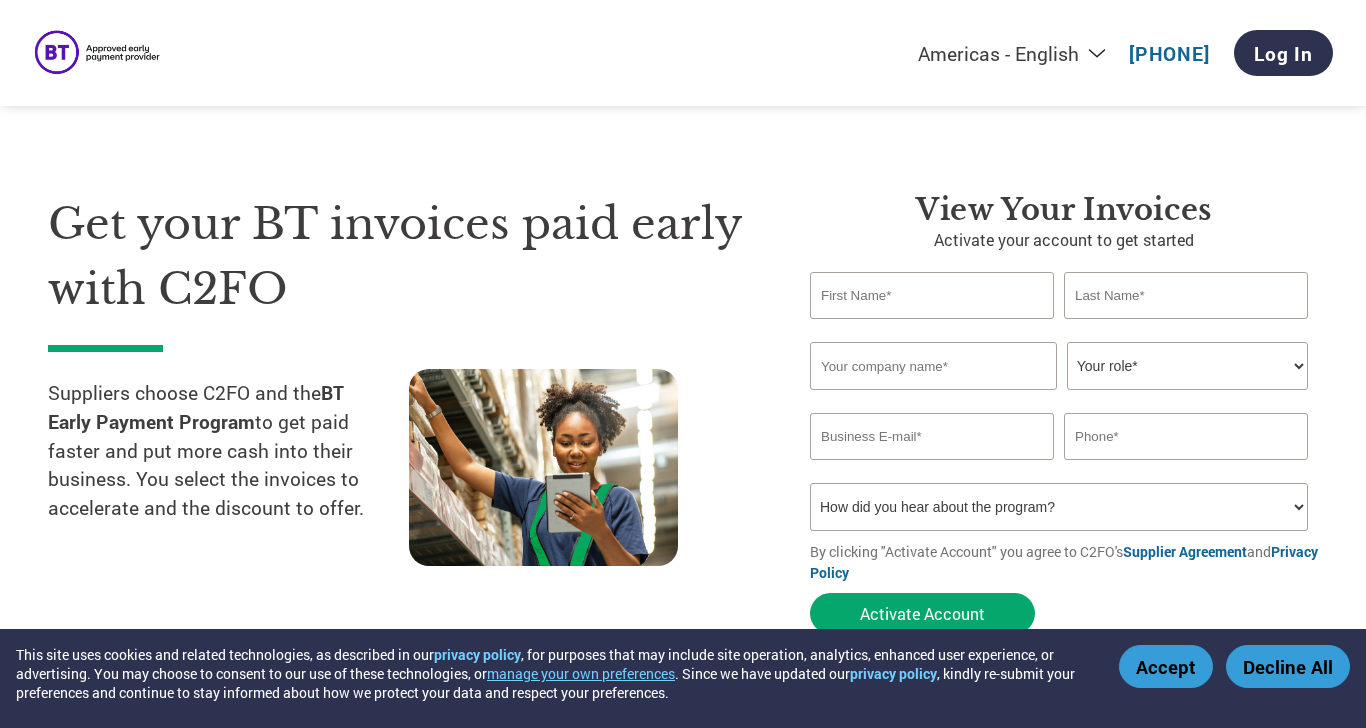 scroll, scrollTop: 0, scrollLeft: 0, axis: both 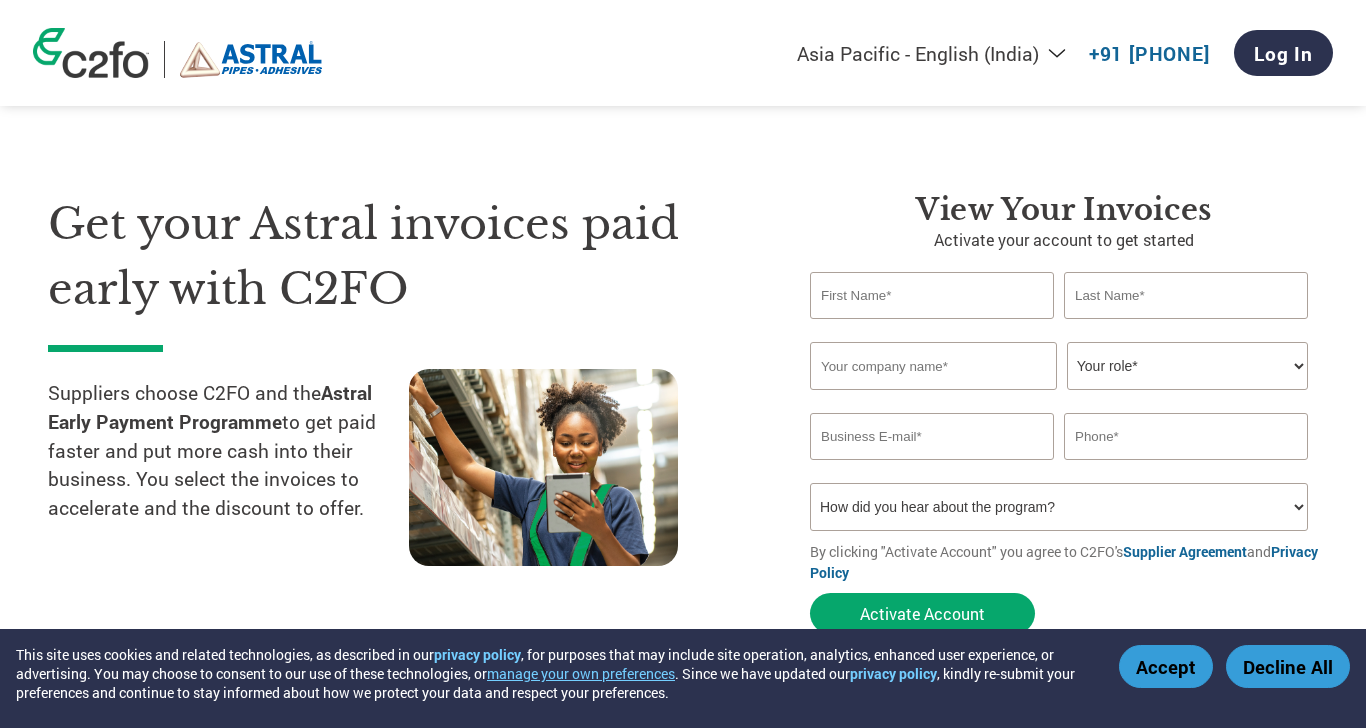 select on "en-IN" 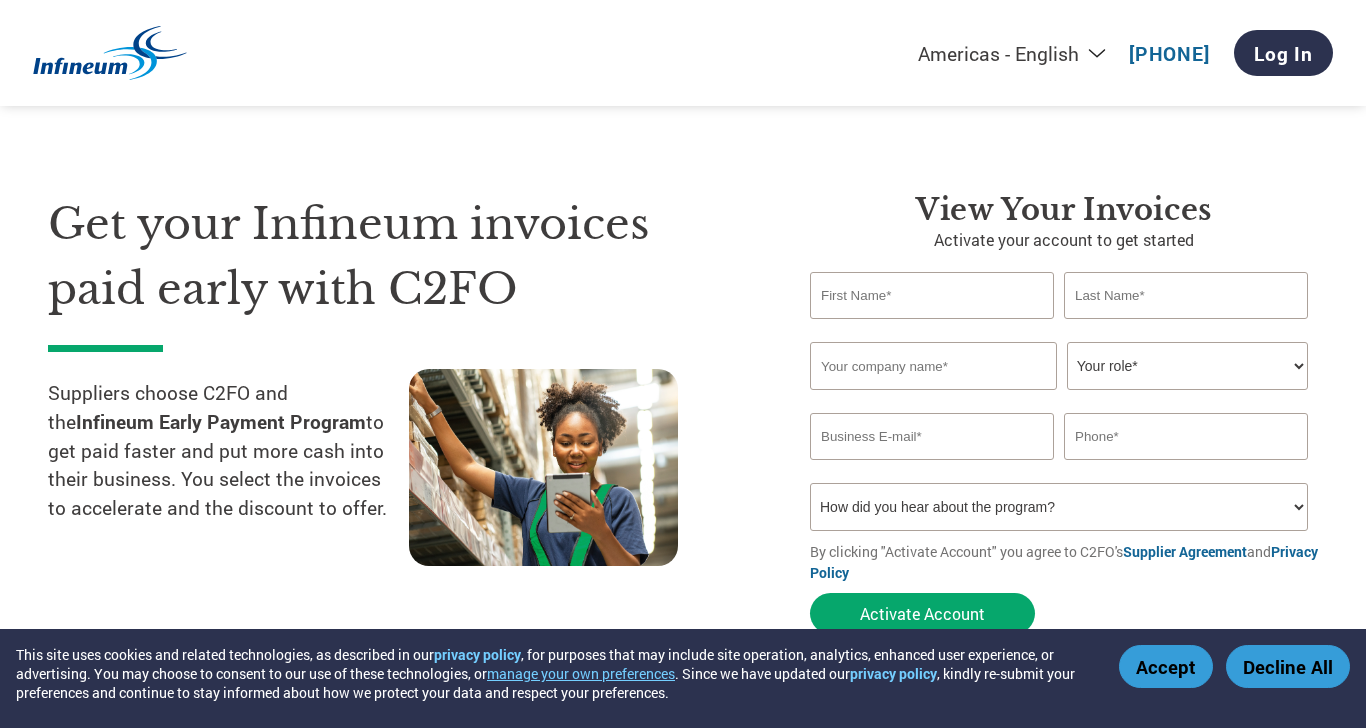 scroll, scrollTop: 0, scrollLeft: 0, axis: both 